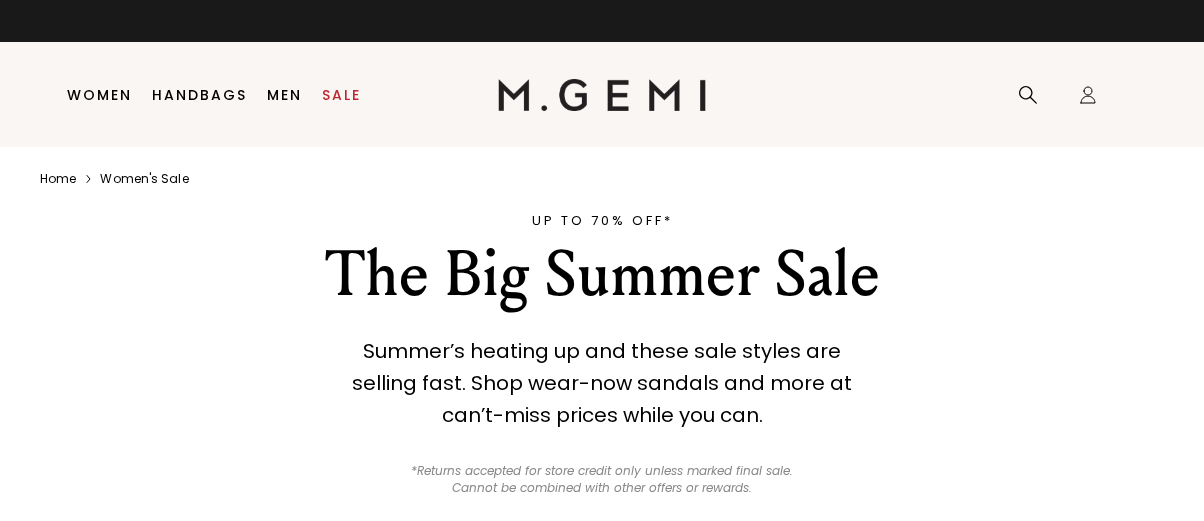 scroll, scrollTop: 0, scrollLeft: 0, axis: both 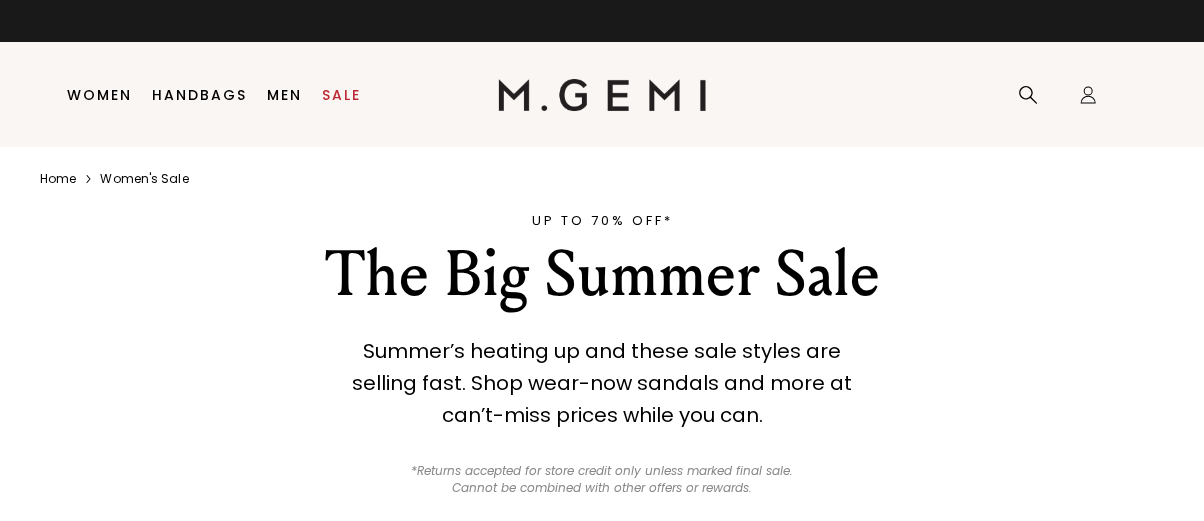 click on "Sale" at bounding box center (341, 95) 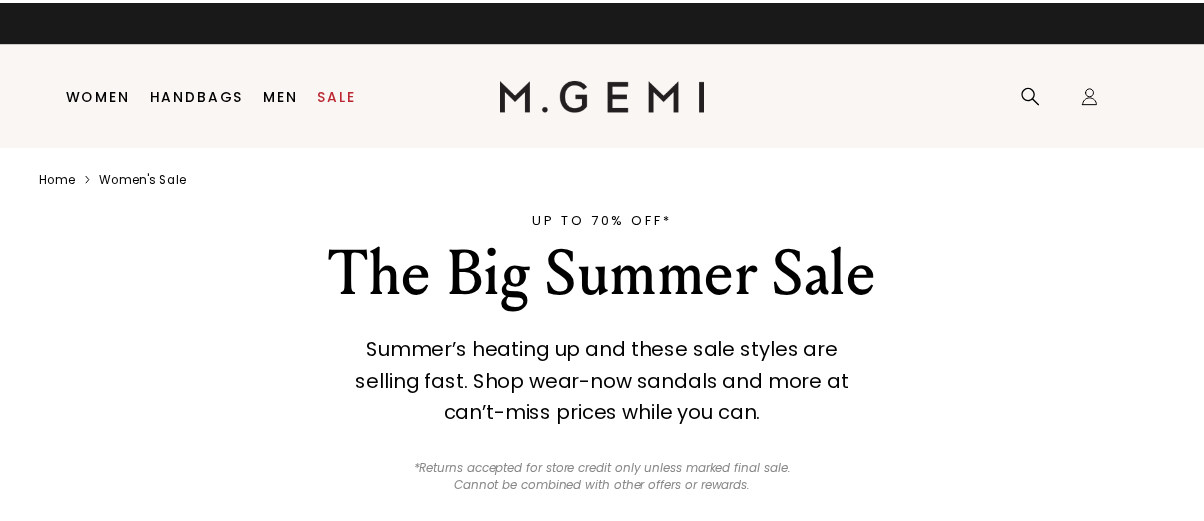 scroll, scrollTop: 0, scrollLeft: 0, axis: both 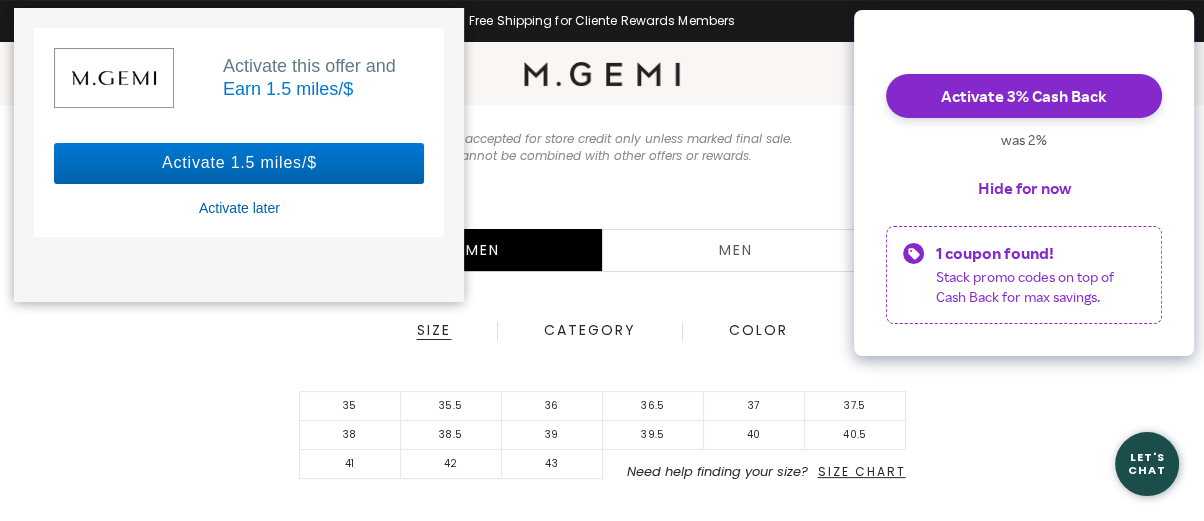 click on "Activate later" at bounding box center (239, 208) 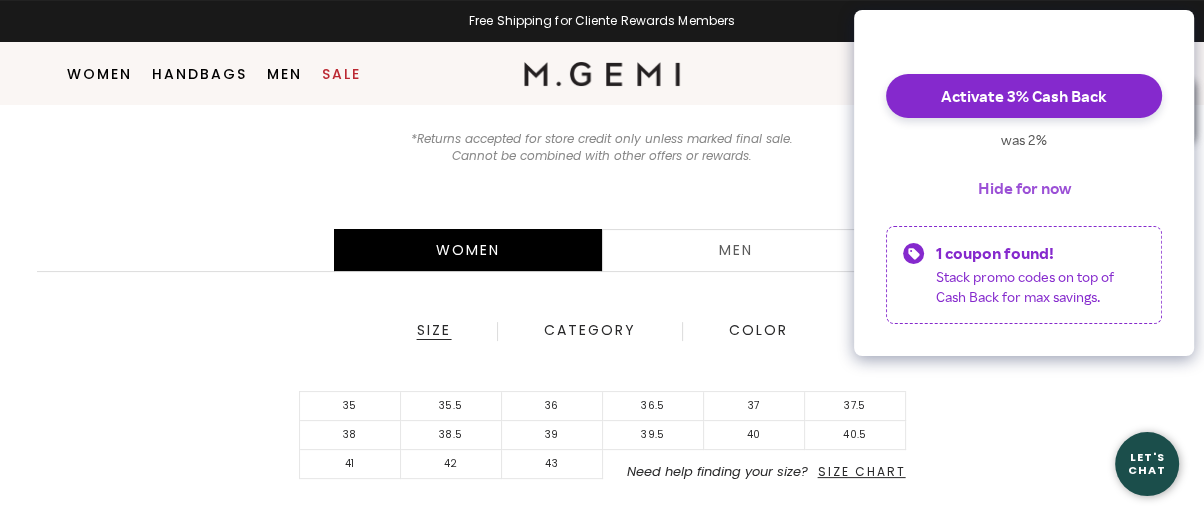 click on "Hide for now" at bounding box center (1024, 188) 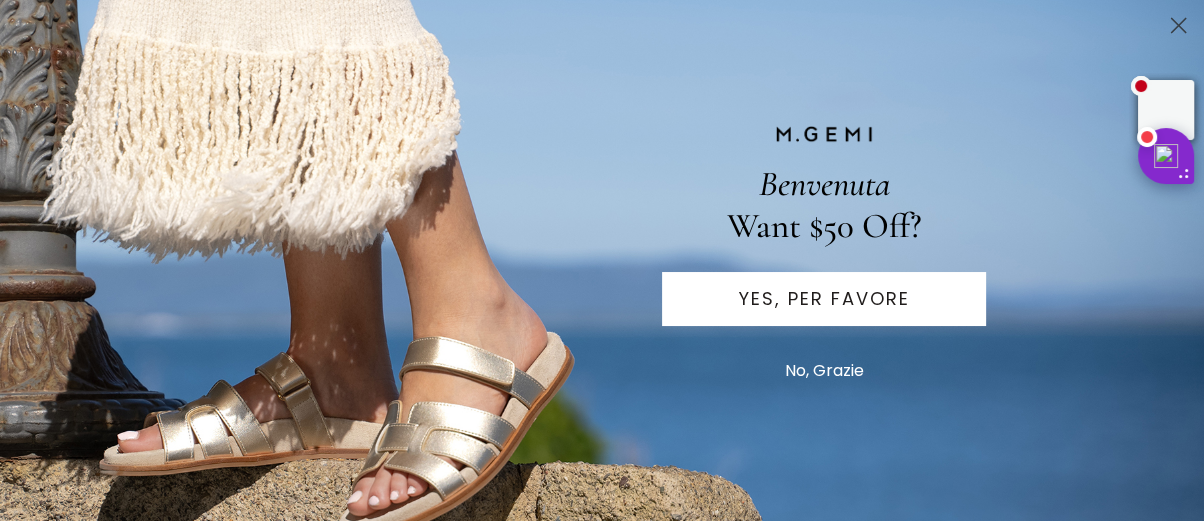 scroll, scrollTop: 0, scrollLeft: 0, axis: both 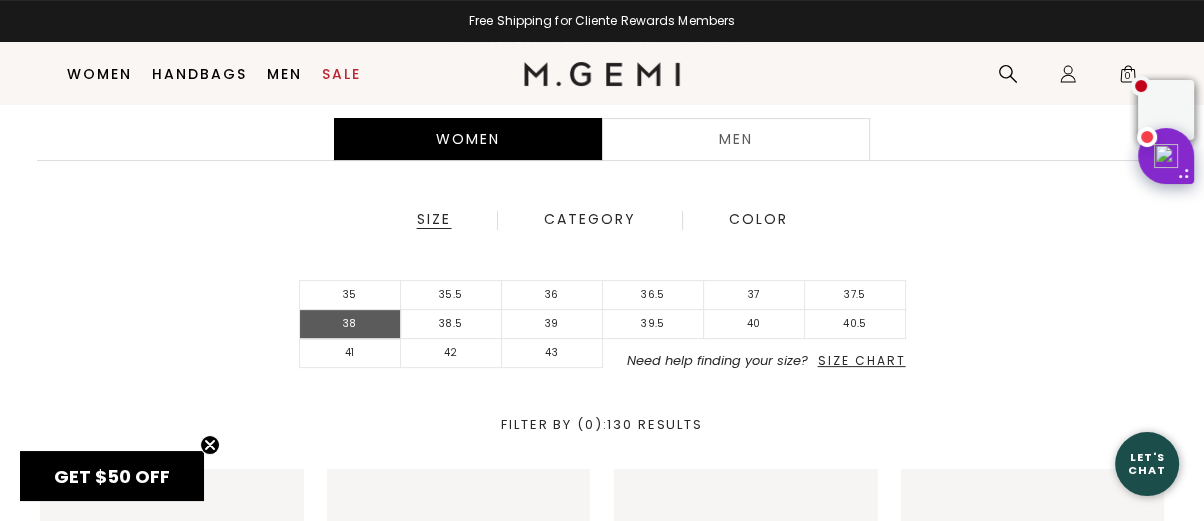 click on "38" at bounding box center (350, 324) 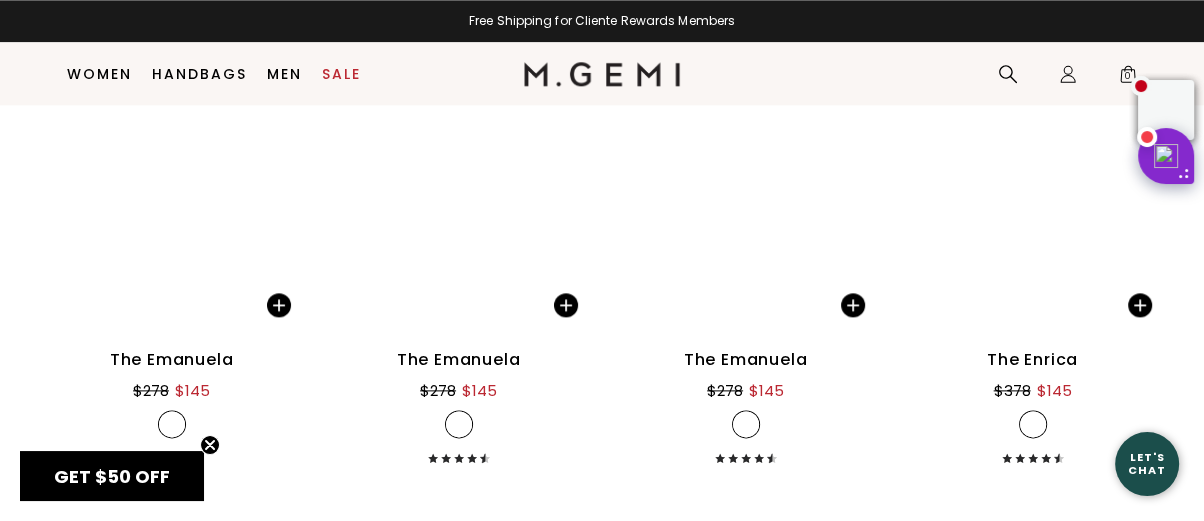 scroll, scrollTop: 8401, scrollLeft: 0, axis: vertical 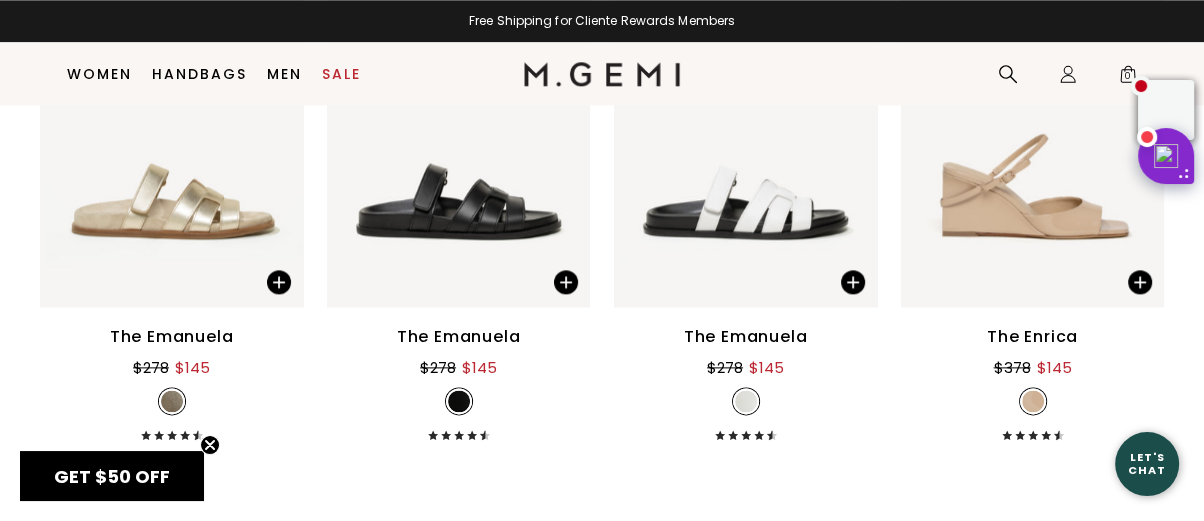 click on "The Emanuela" at bounding box center [459, 337] 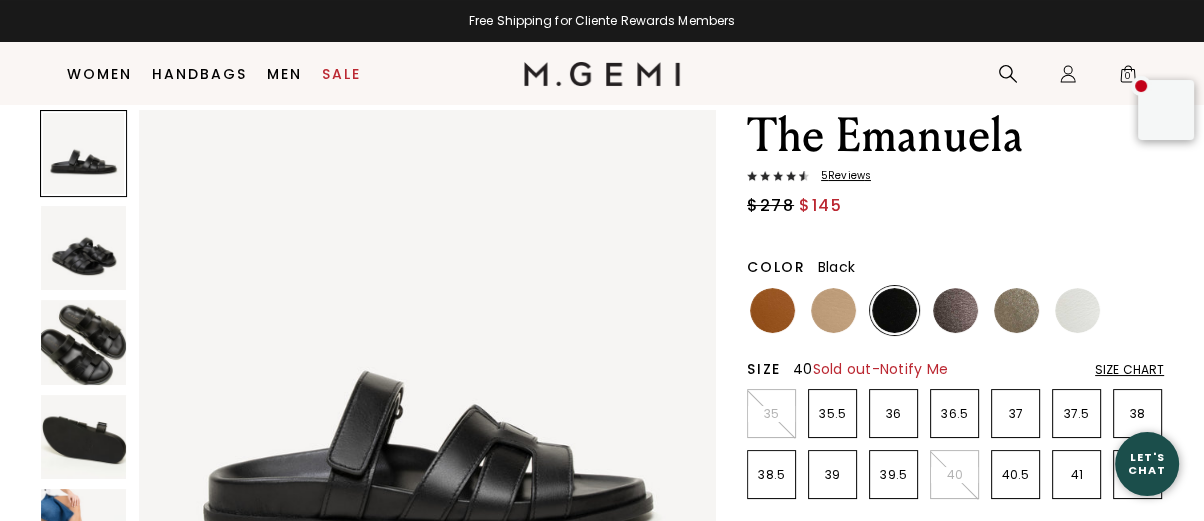 scroll, scrollTop: 180, scrollLeft: 0, axis: vertical 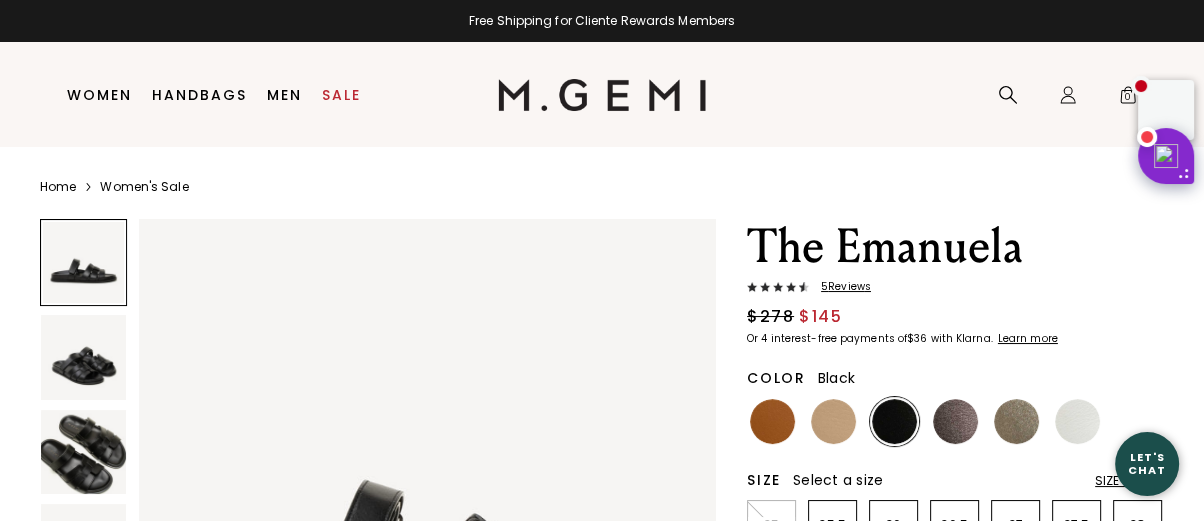 click on "5  Review s" at bounding box center [840, 287] 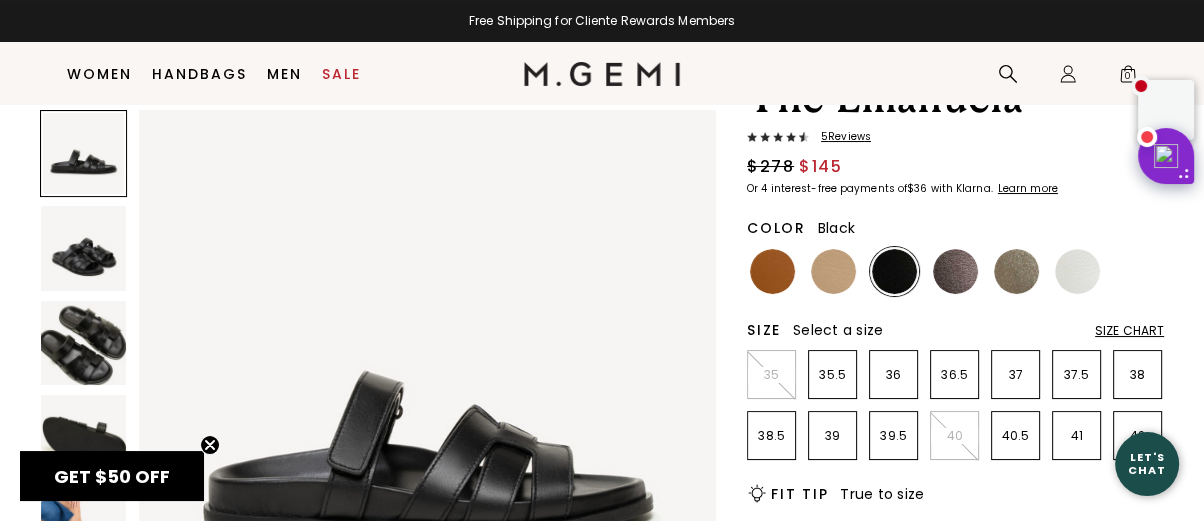 scroll, scrollTop: 68, scrollLeft: 0, axis: vertical 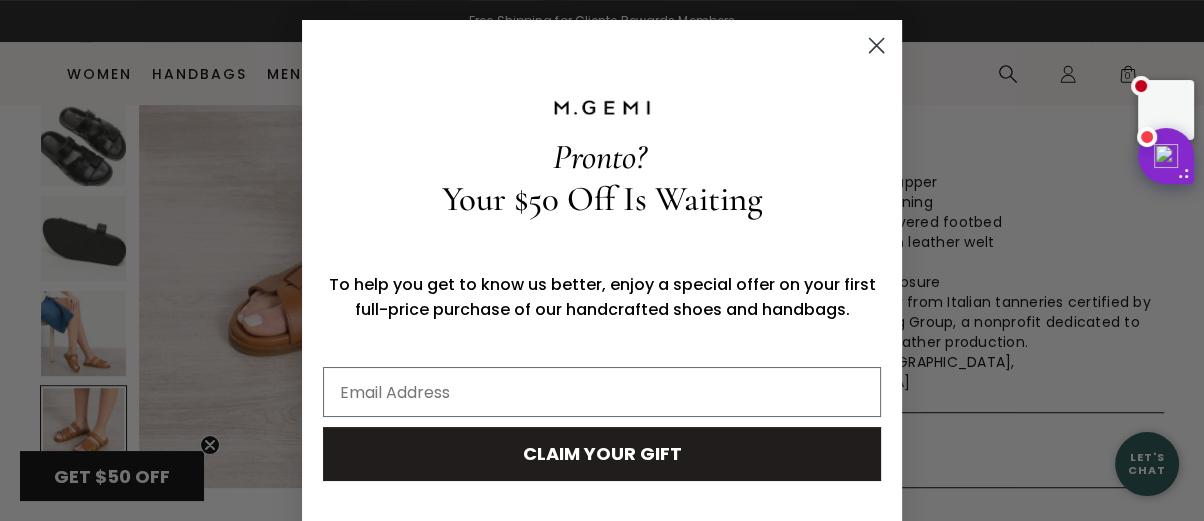 click 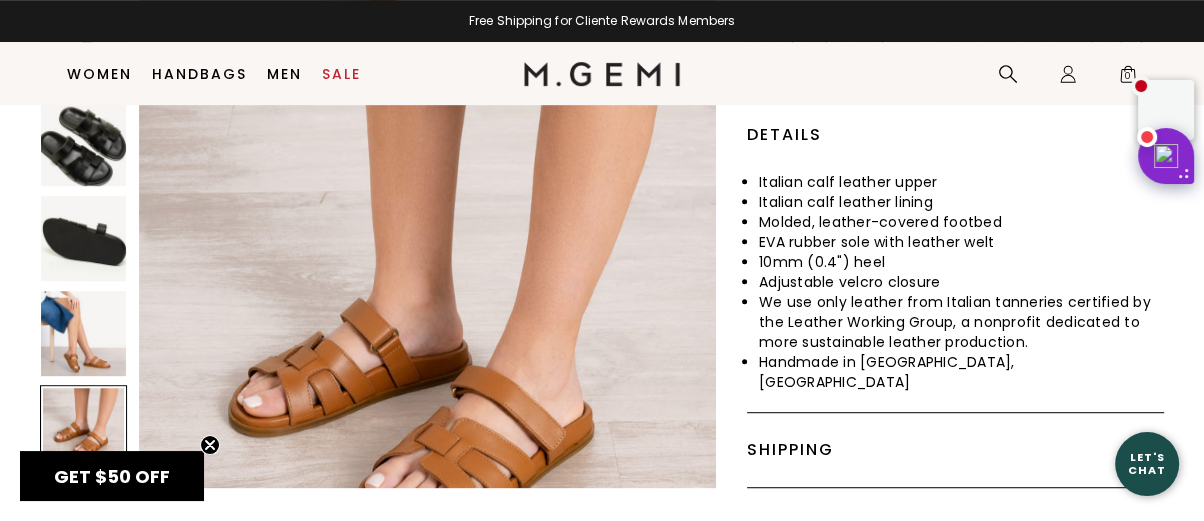 scroll, scrollTop: 2811, scrollLeft: 0, axis: vertical 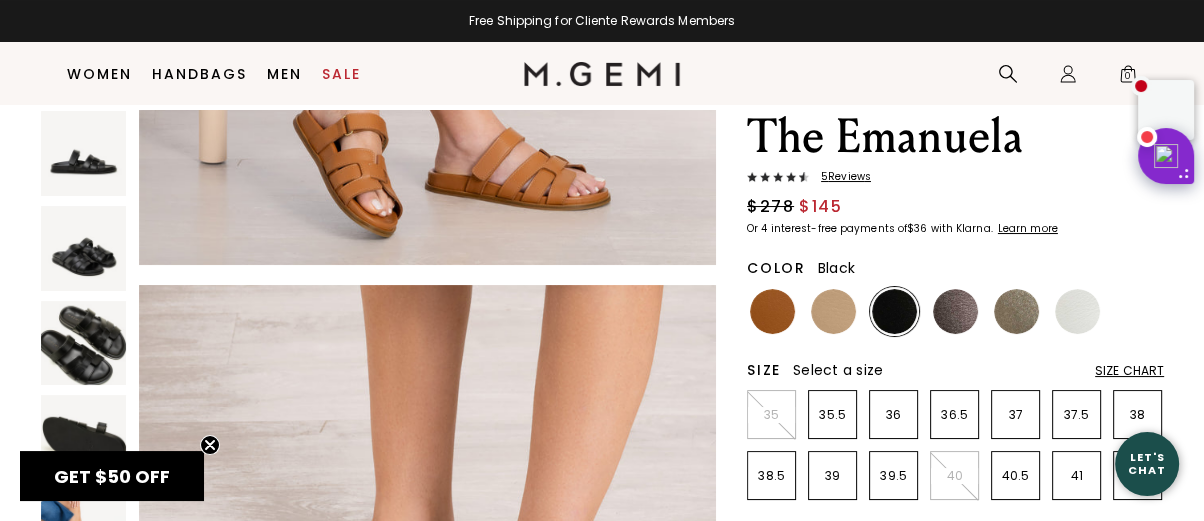 click at bounding box center [894, 311] 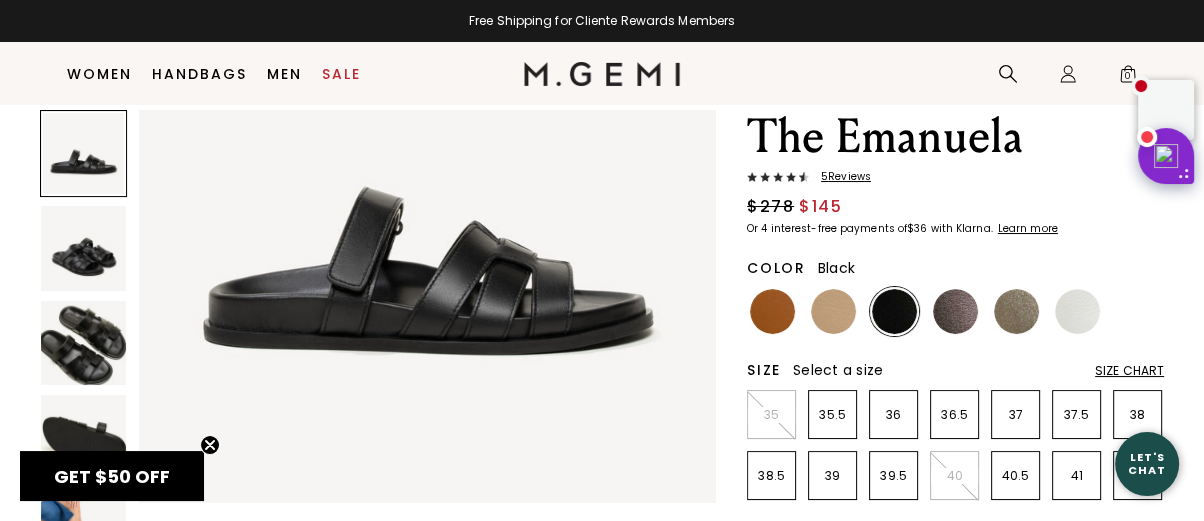 scroll, scrollTop: 222, scrollLeft: 0, axis: vertical 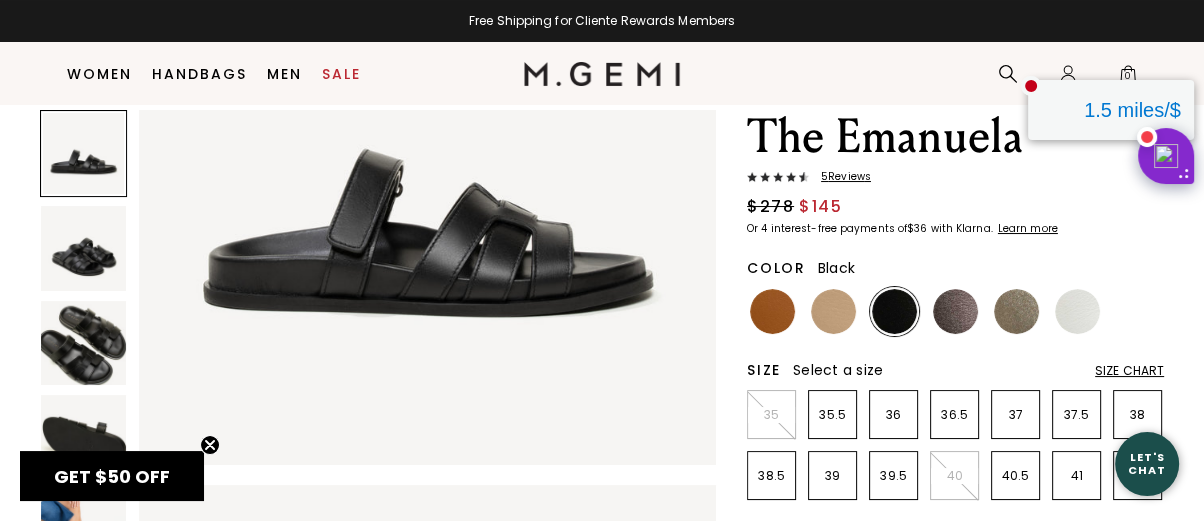 click on "1.5 miles/$" at bounding box center [1137, 110] 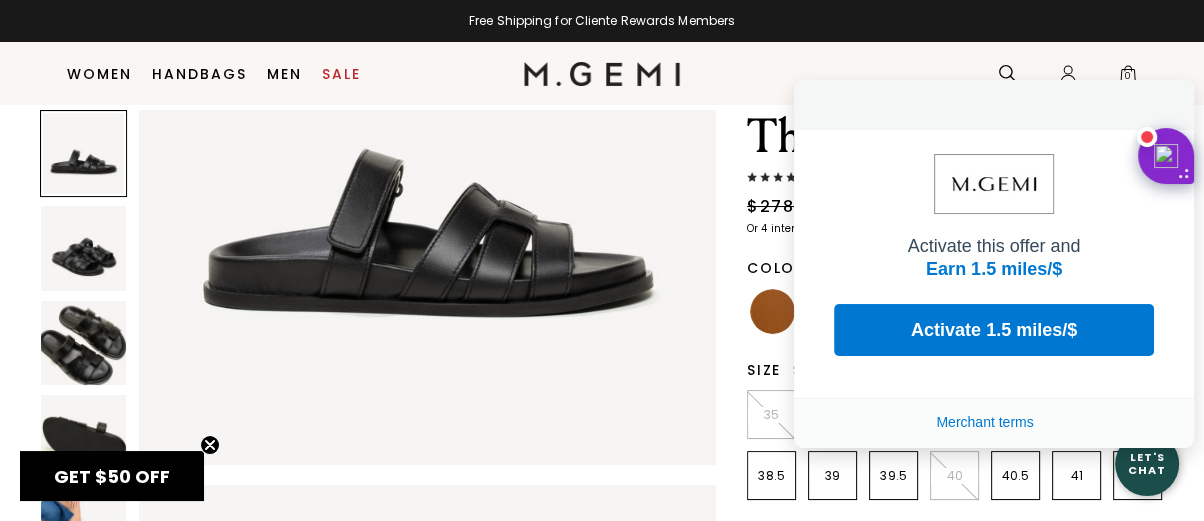 click on "Activate  1.5 miles/$" 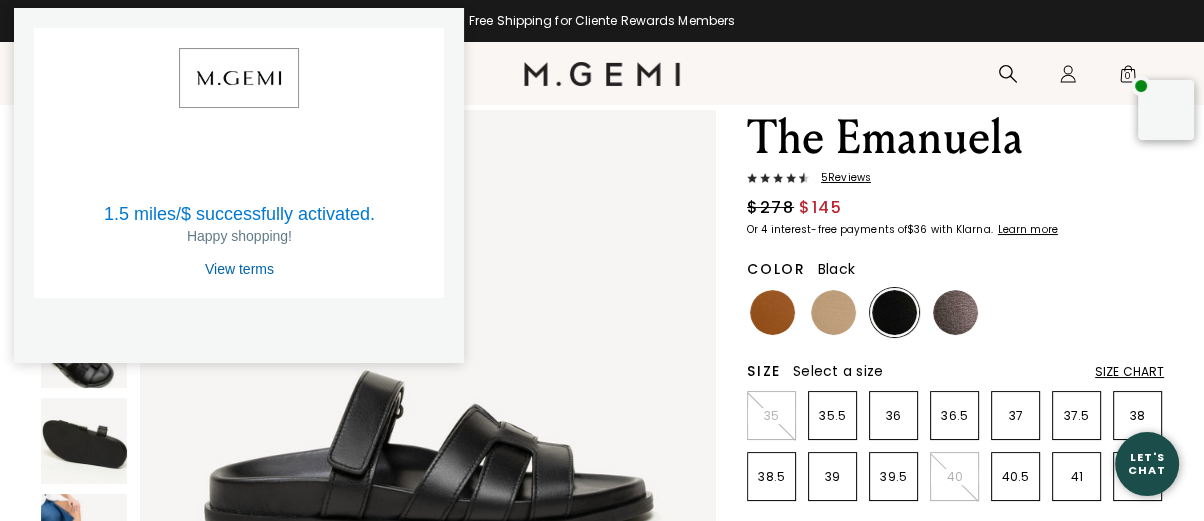 scroll, scrollTop: 67, scrollLeft: 0, axis: vertical 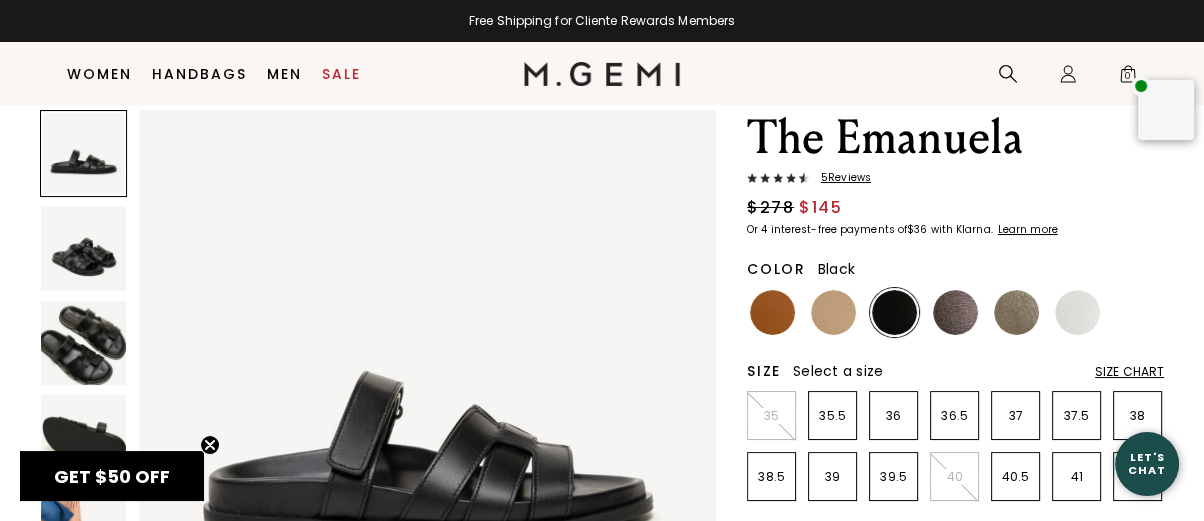 click at bounding box center (48, 42) 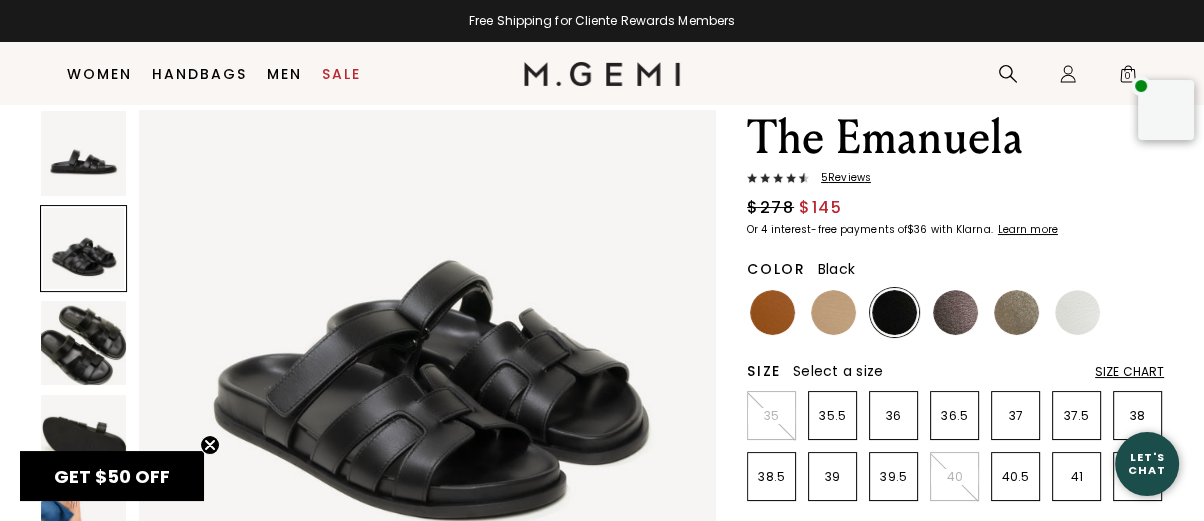 scroll, scrollTop: 666, scrollLeft: 0, axis: vertical 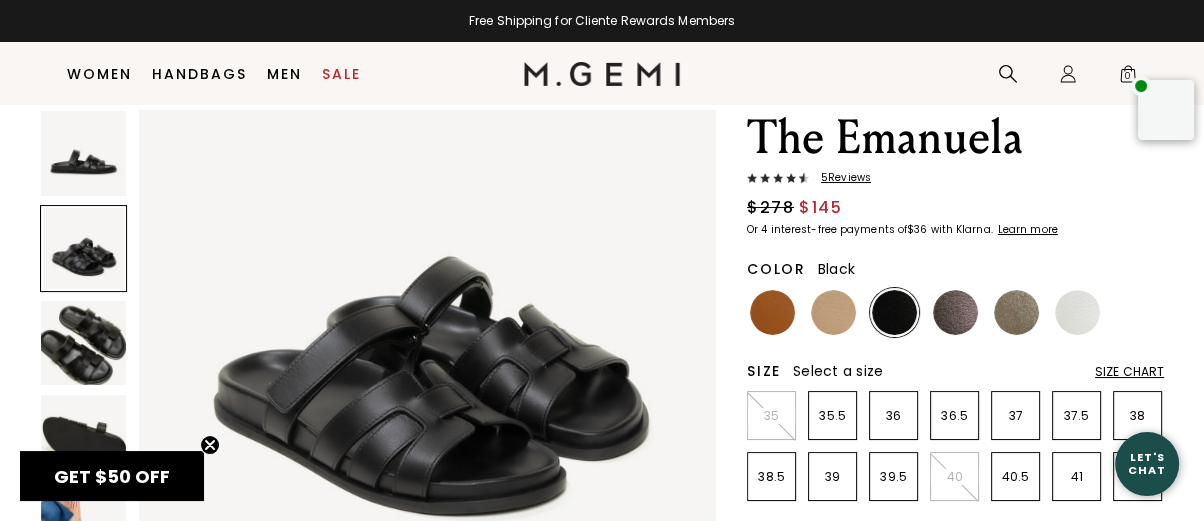 click at bounding box center (83, 343) 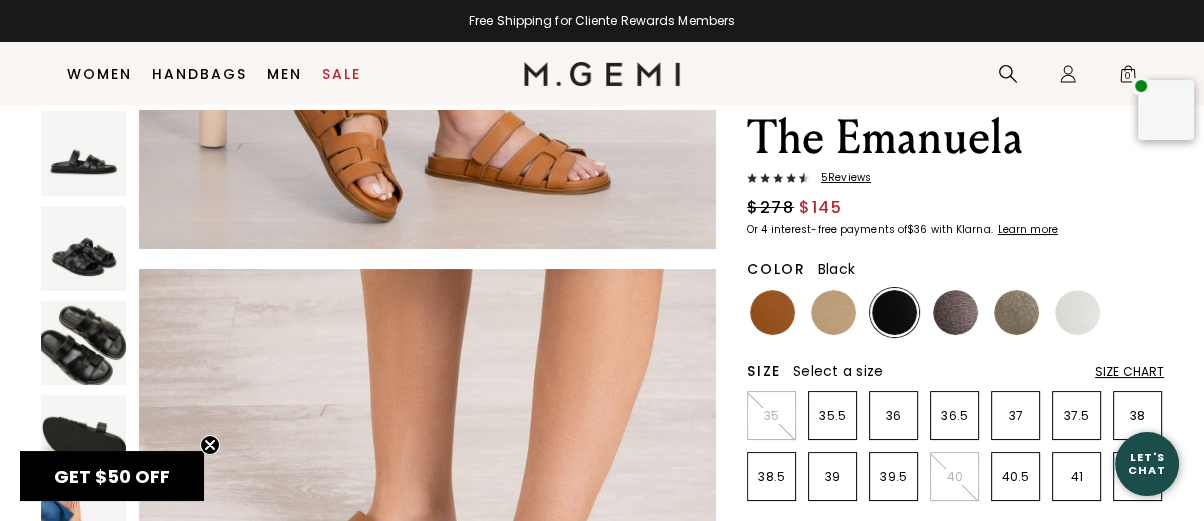 scroll, scrollTop: 2922, scrollLeft: 0, axis: vertical 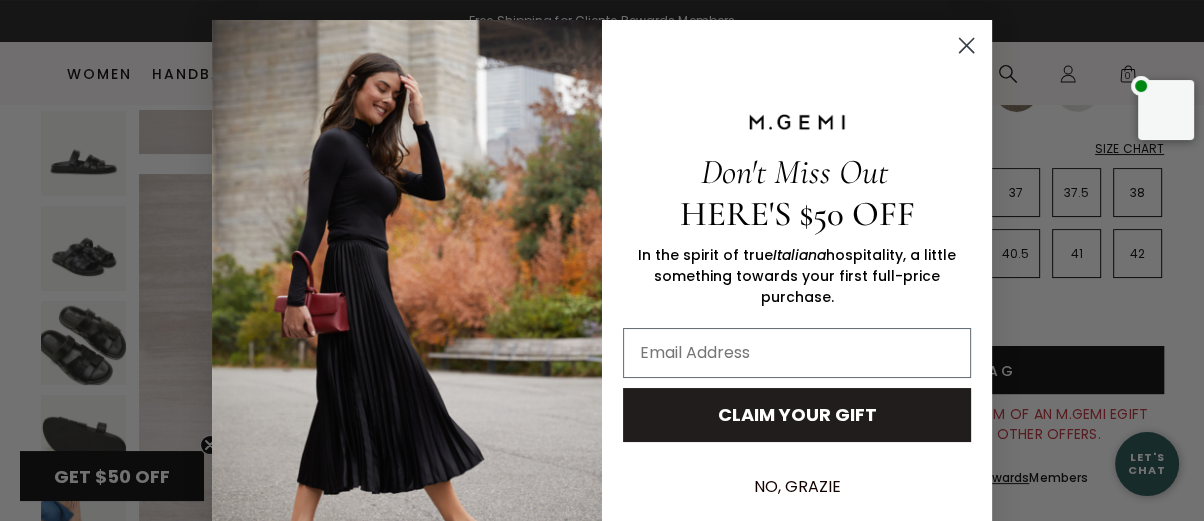 click 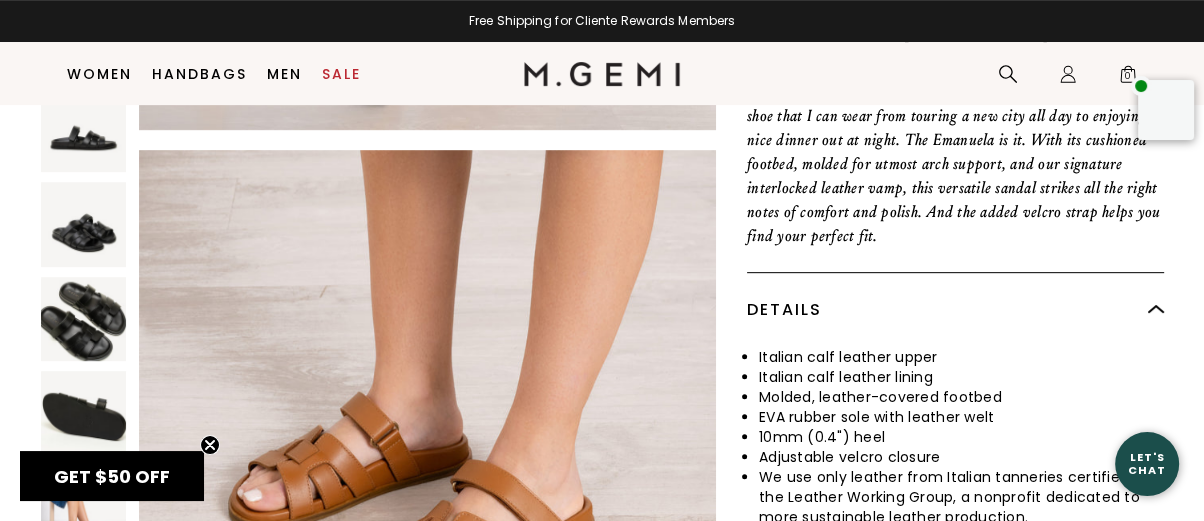 scroll, scrollTop: 623, scrollLeft: 0, axis: vertical 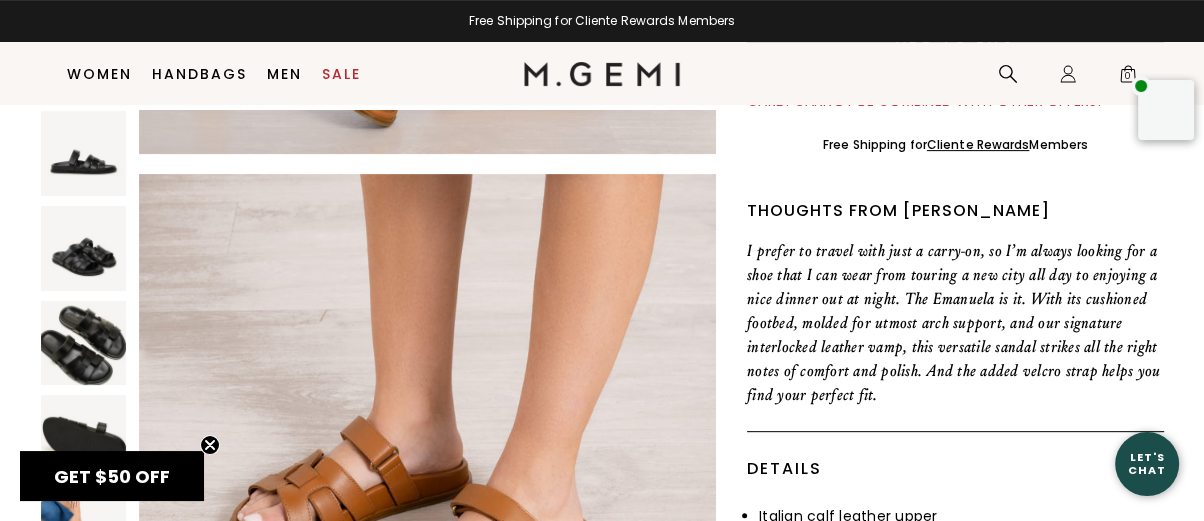 click at bounding box center [83, 343] 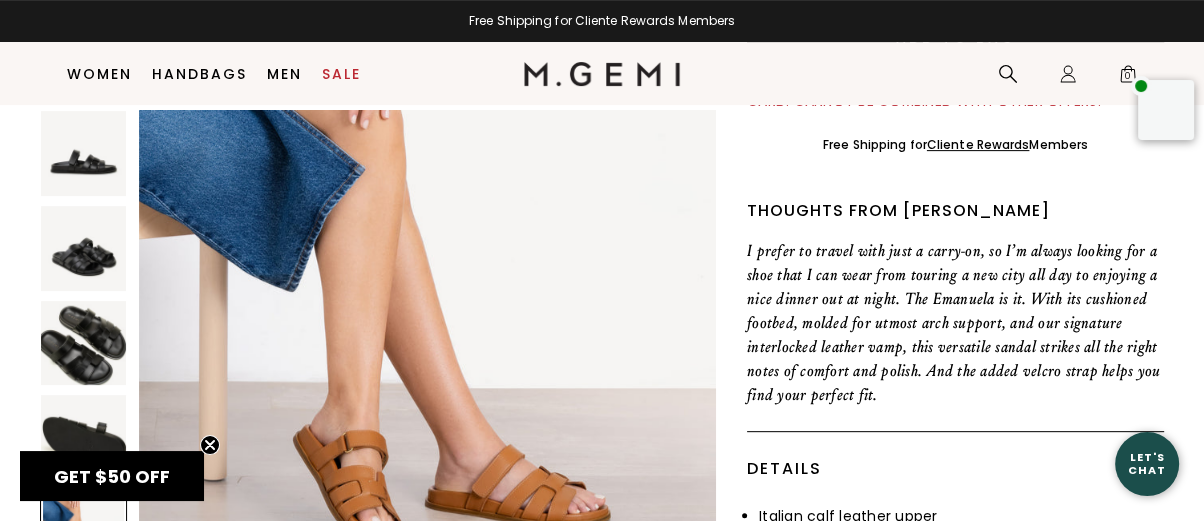 scroll, scrollTop: 2922, scrollLeft: 0, axis: vertical 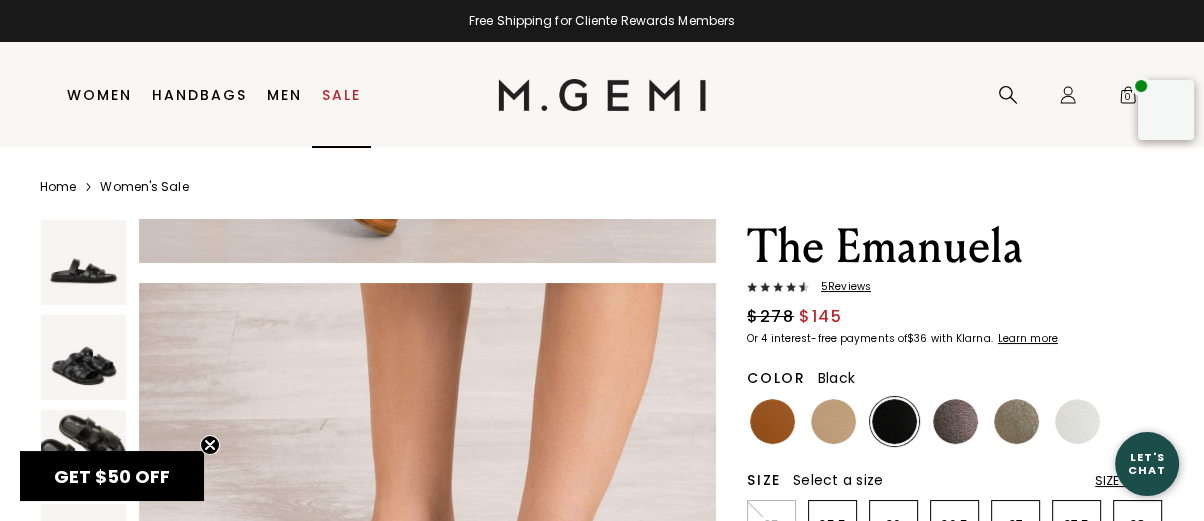 click on "Sale" at bounding box center (341, 95) 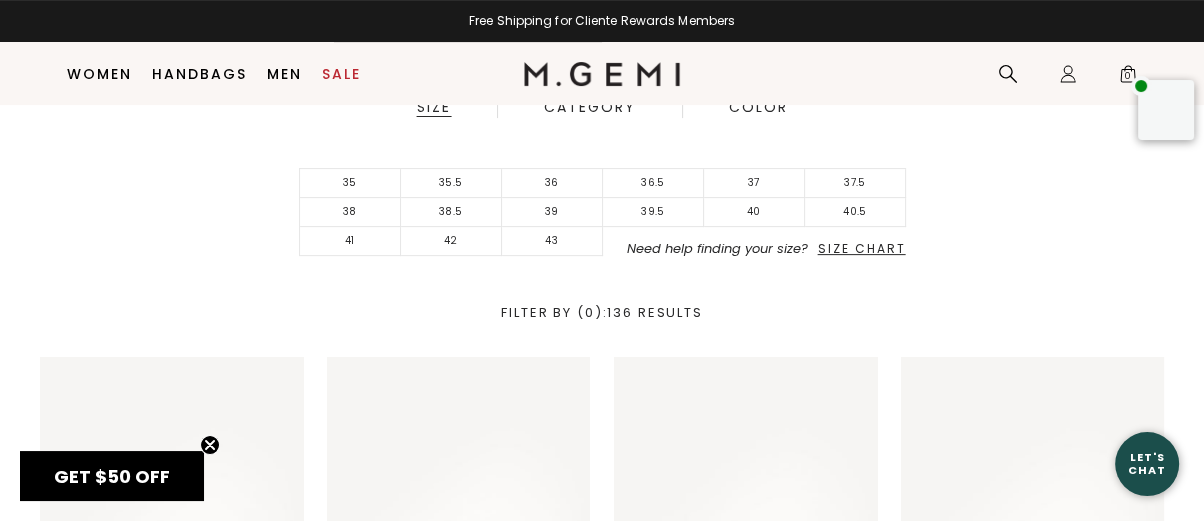 scroll, scrollTop: 846, scrollLeft: 0, axis: vertical 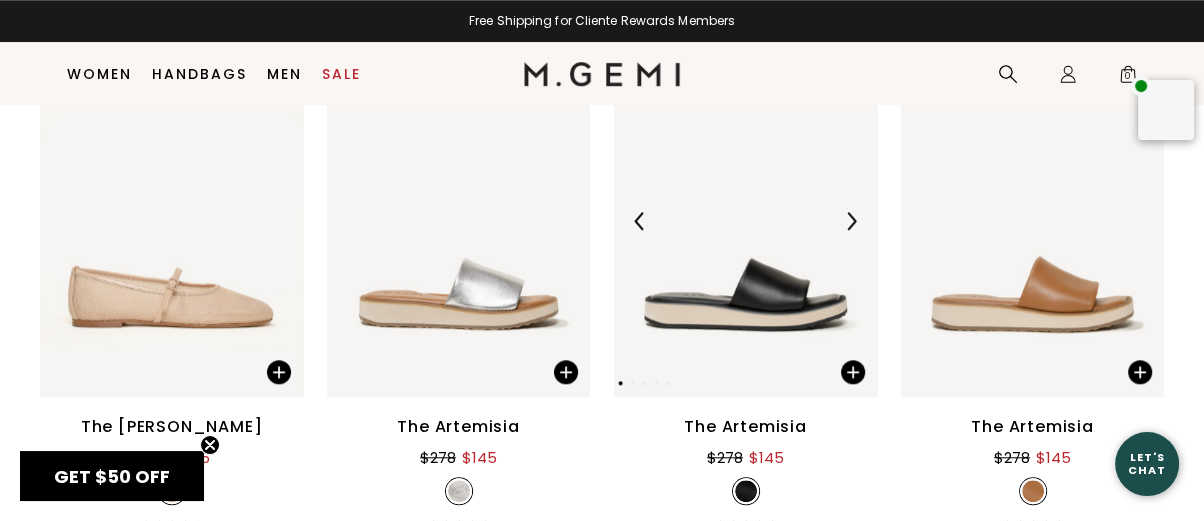 click at bounding box center (745, 221) 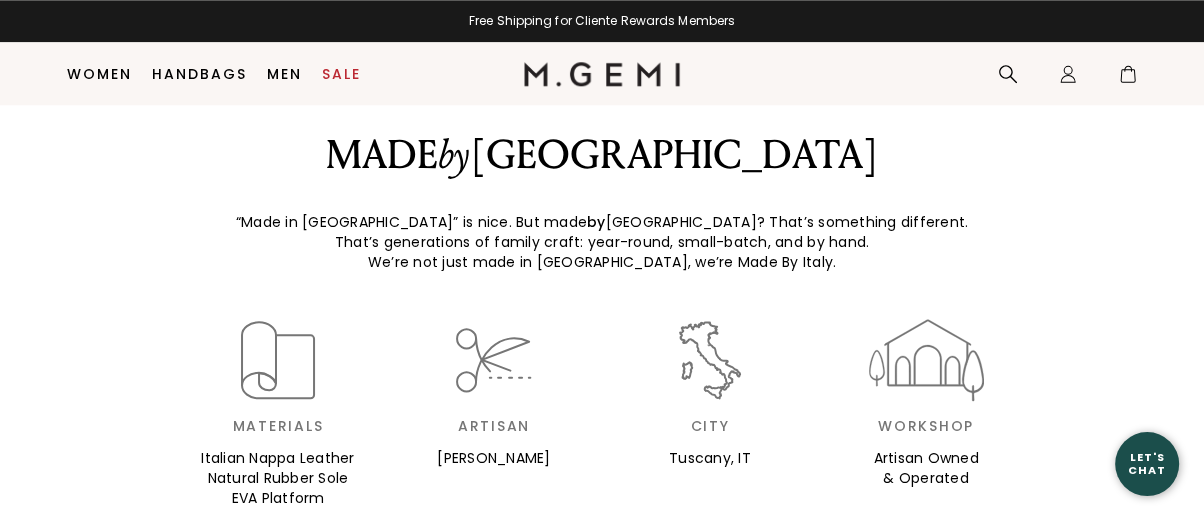 scroll, scrollTop: 2429, scrollLeft: 0, axis: vertical 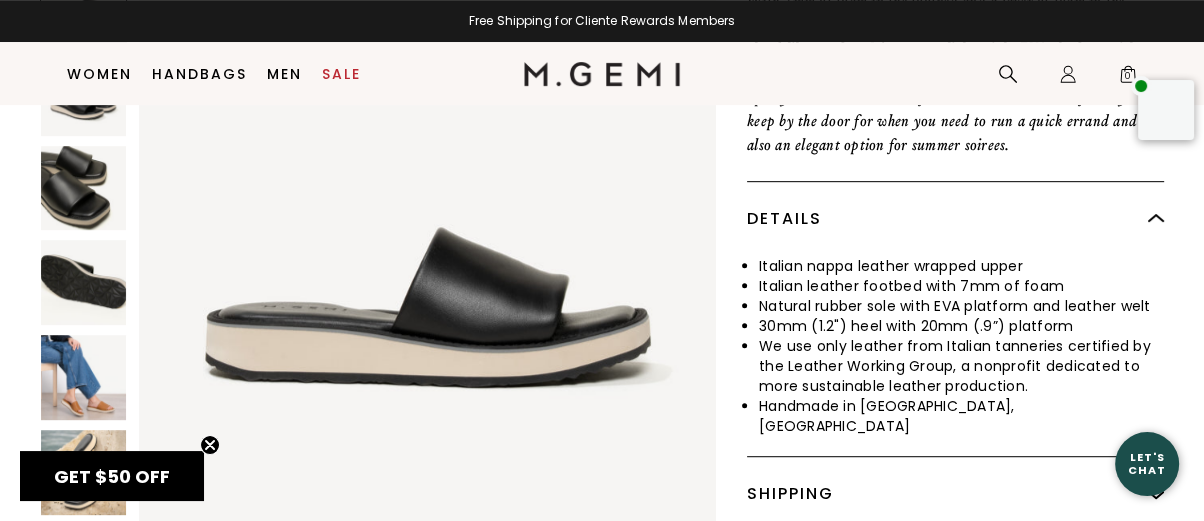 click at bounding box center (83, 377) 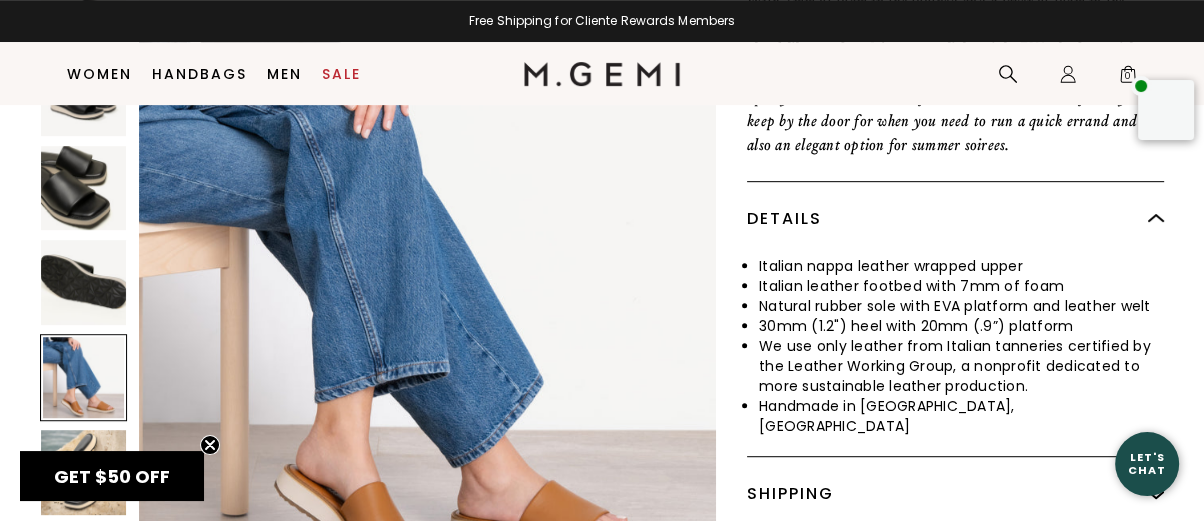 scroll, scrollTop: 2321, scrollLeft: 0, axis: vertical 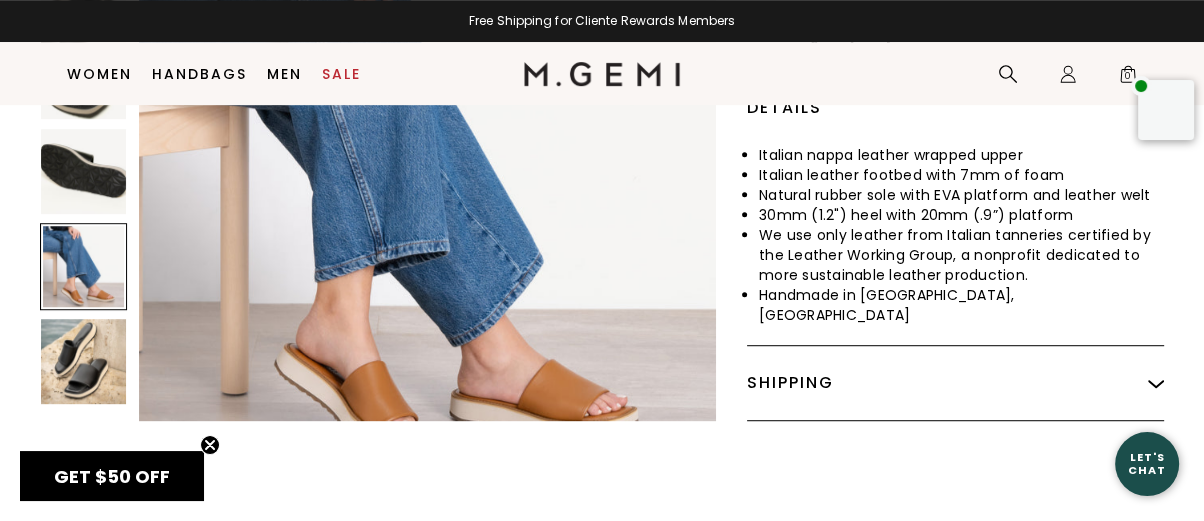 click at bounding box center (83, 361) 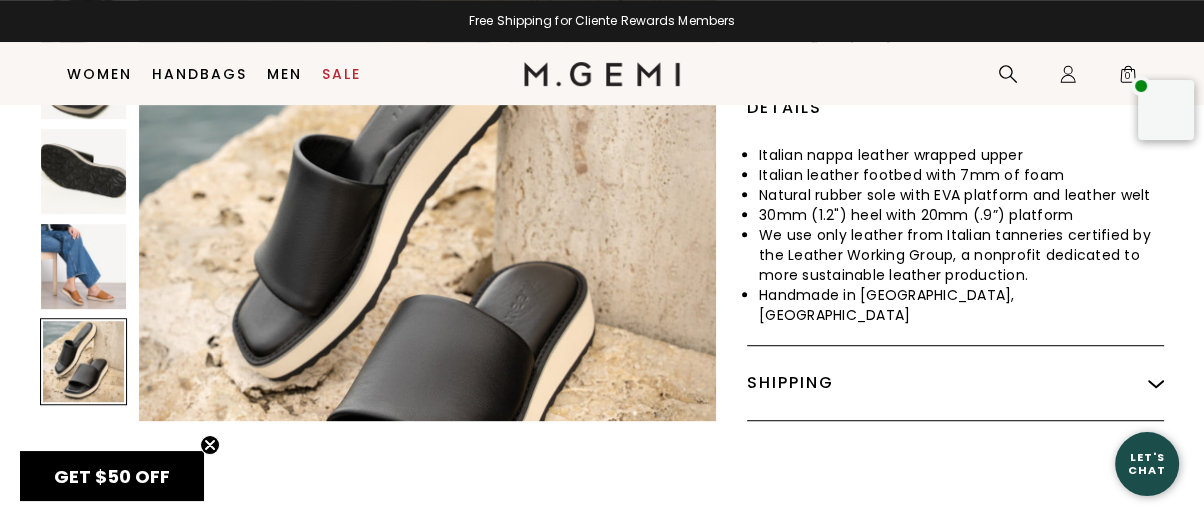 scroll, scrollTop: 2791, scrollLeft: 0, axis: vertical 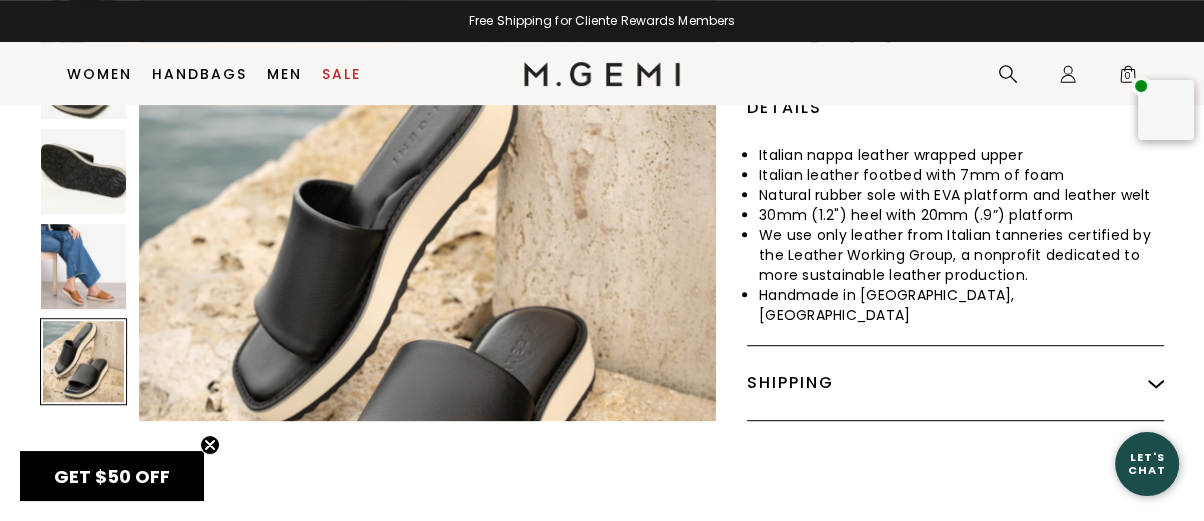 click at bounding box center [83, 266] 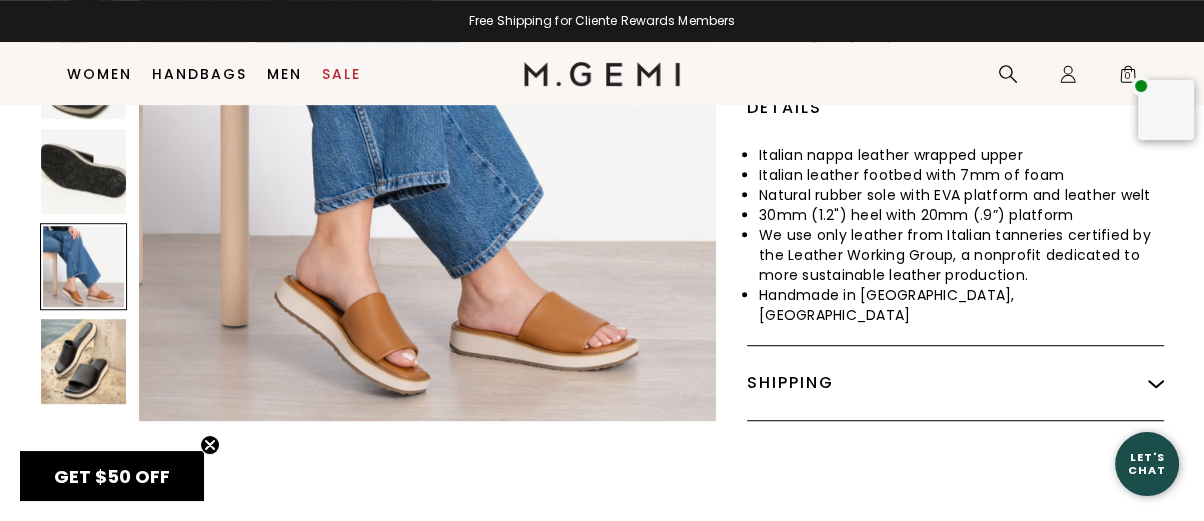 scroll, scrollTop: 2321, scrollLeft: 0, axis: vertical 